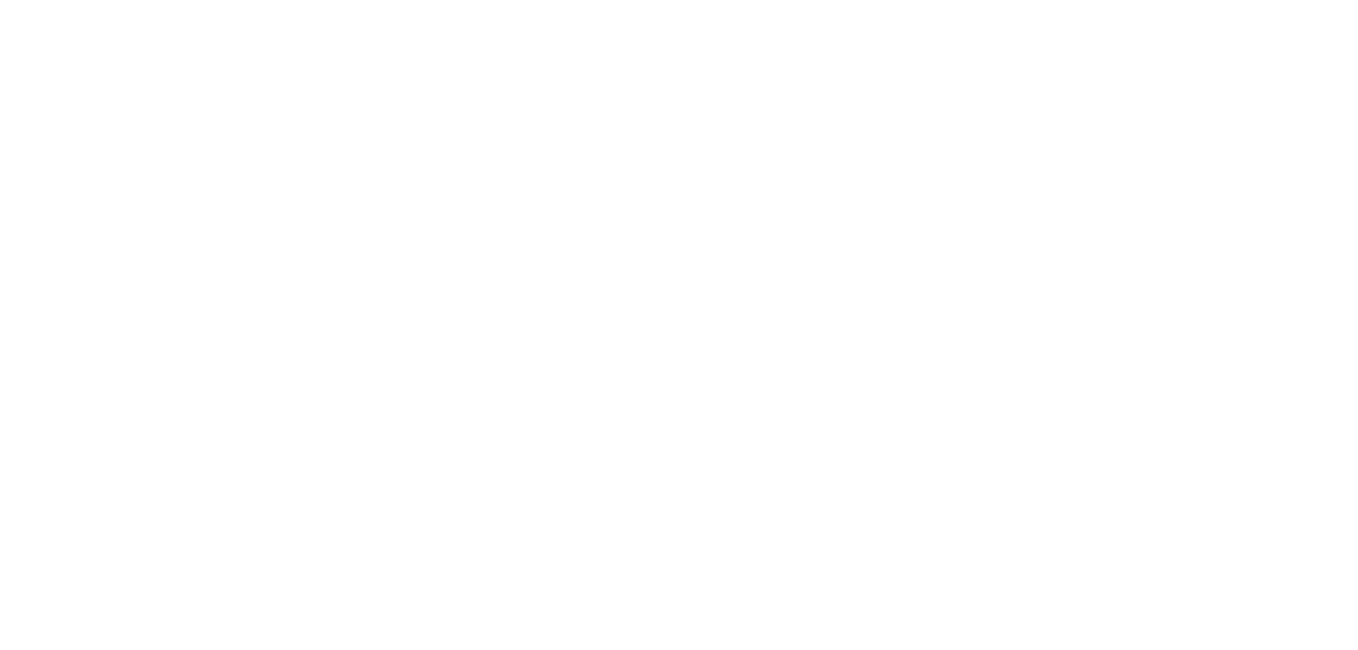 scroll, scrollTop: 0, scrollLeft: 0, axis: both 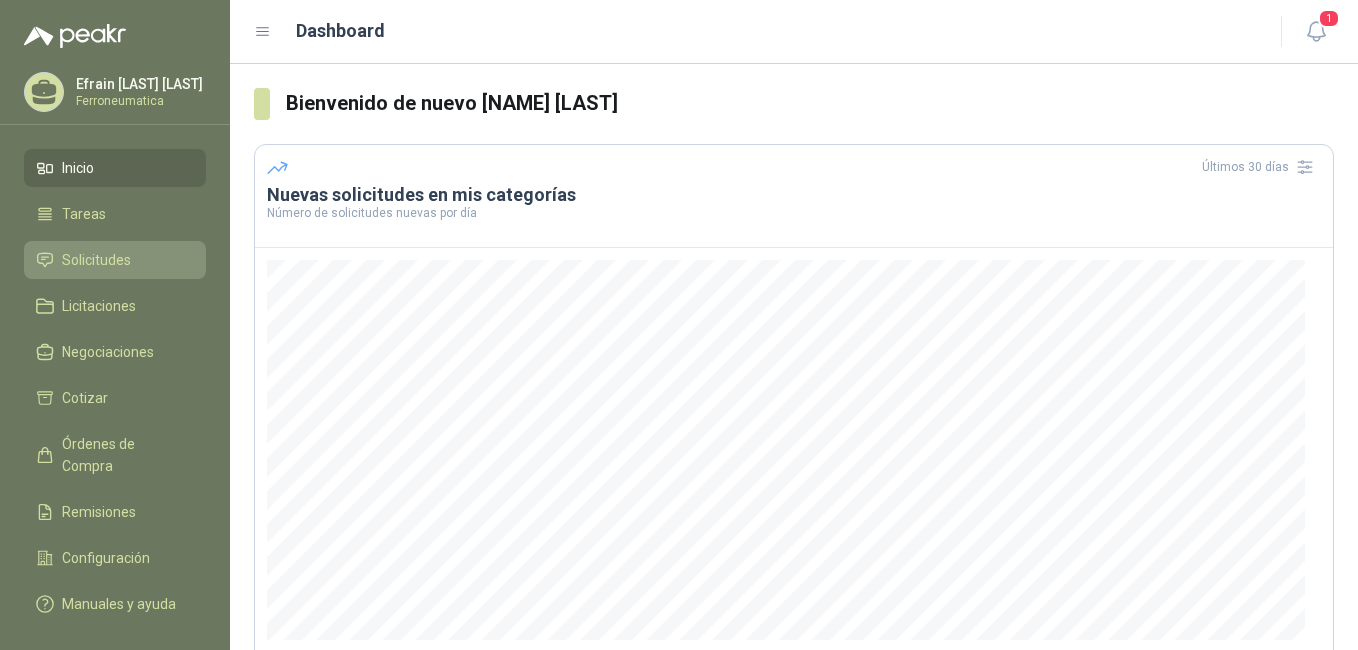 click on "Solicitudes" at bounding box center (96, 260) 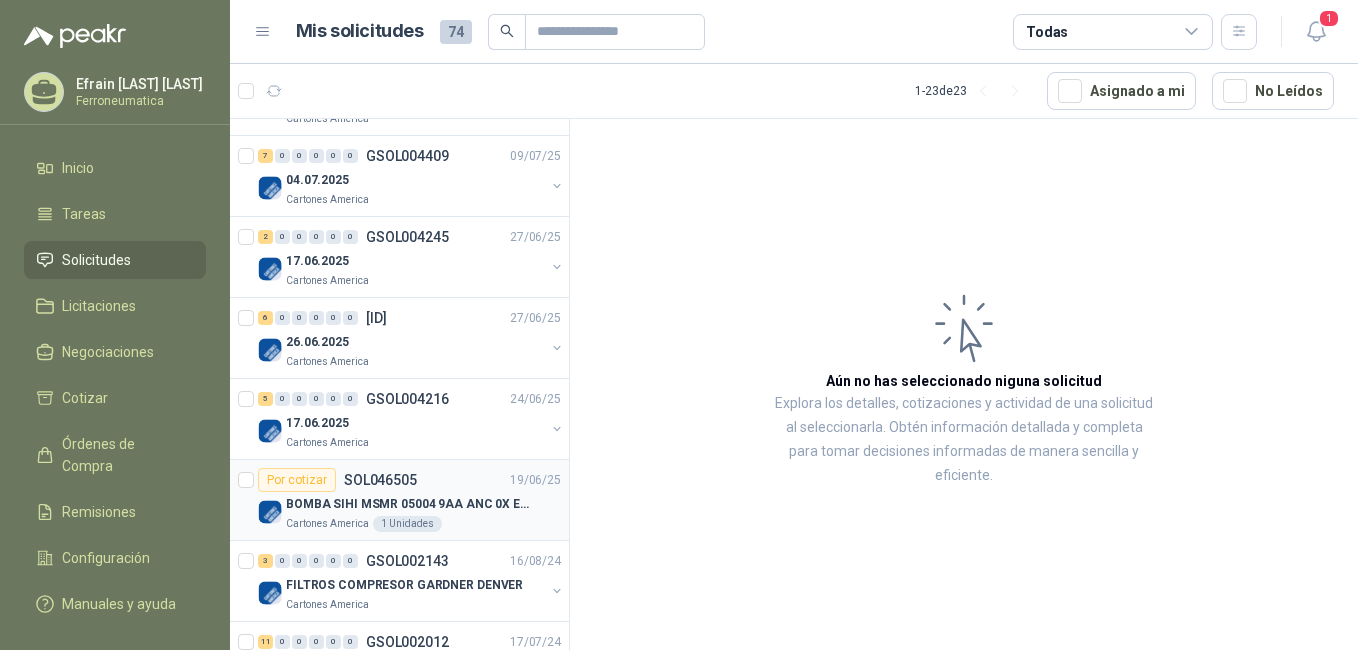 scroll, scrollTop: 1536, scrollLeft: 0, axis: vertical 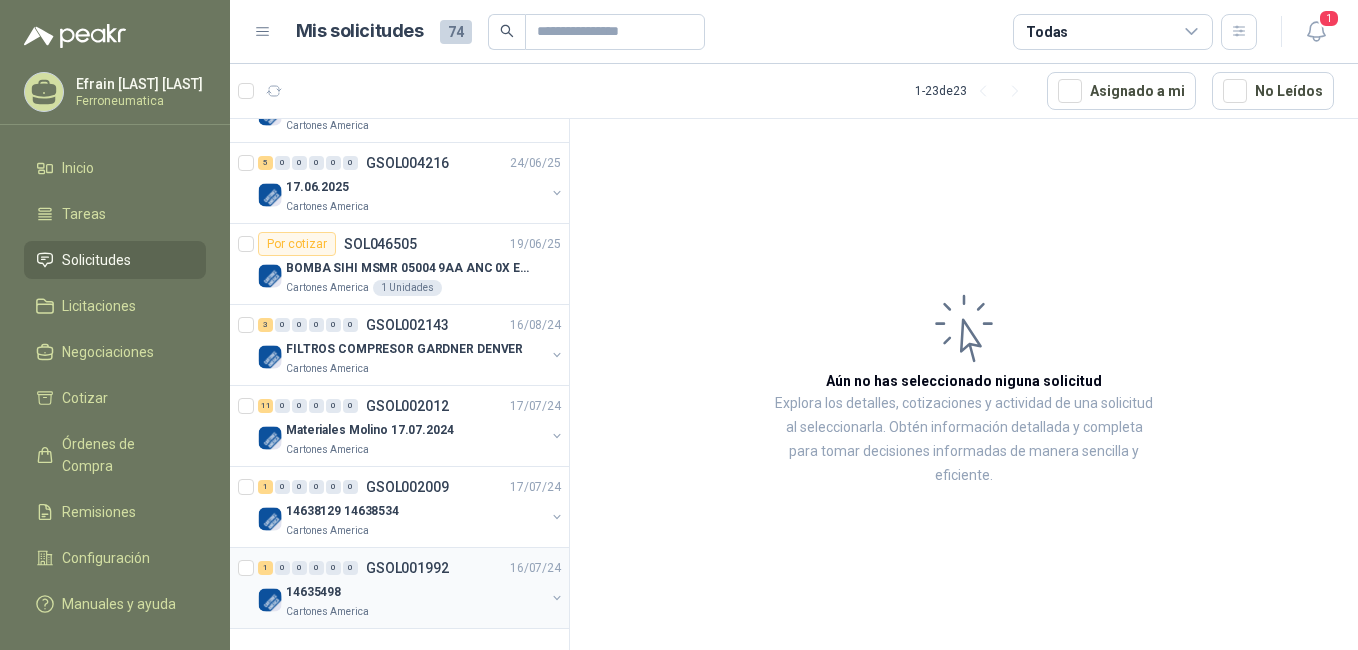 click on "GSOL001992" at bounding box center (407, 568) 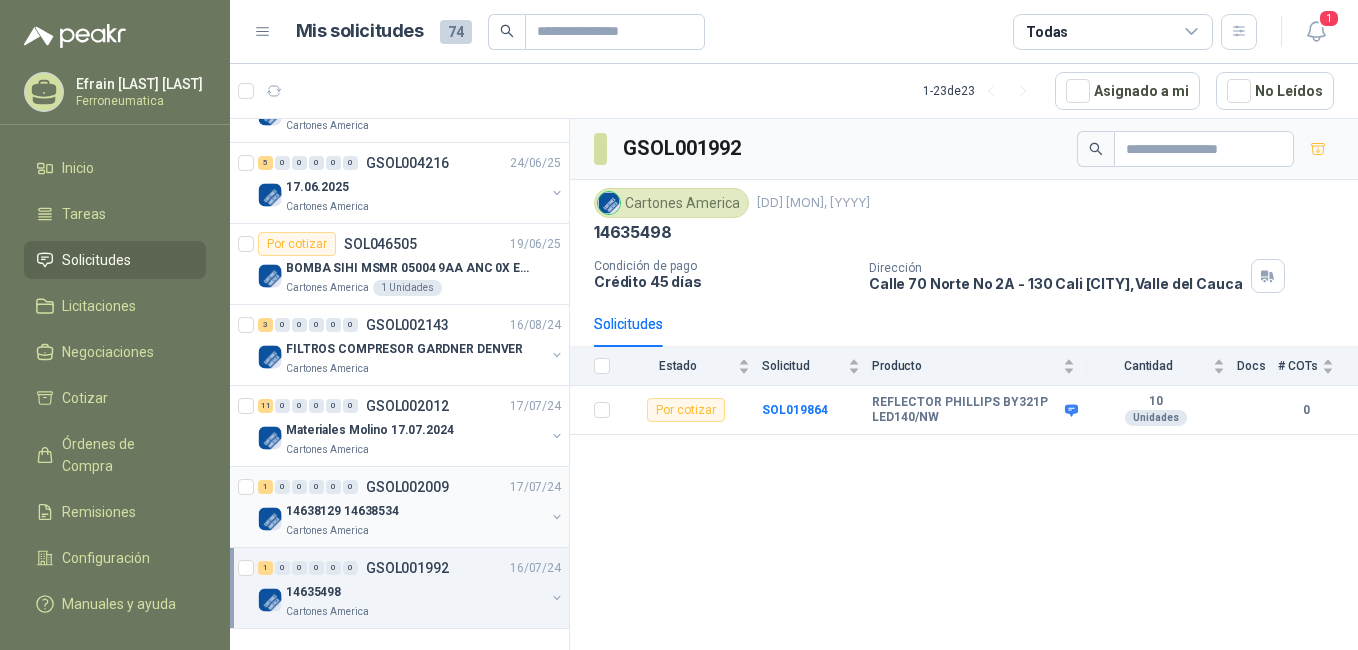 click on "14638129 14638534" at bounding box center (342, 511) 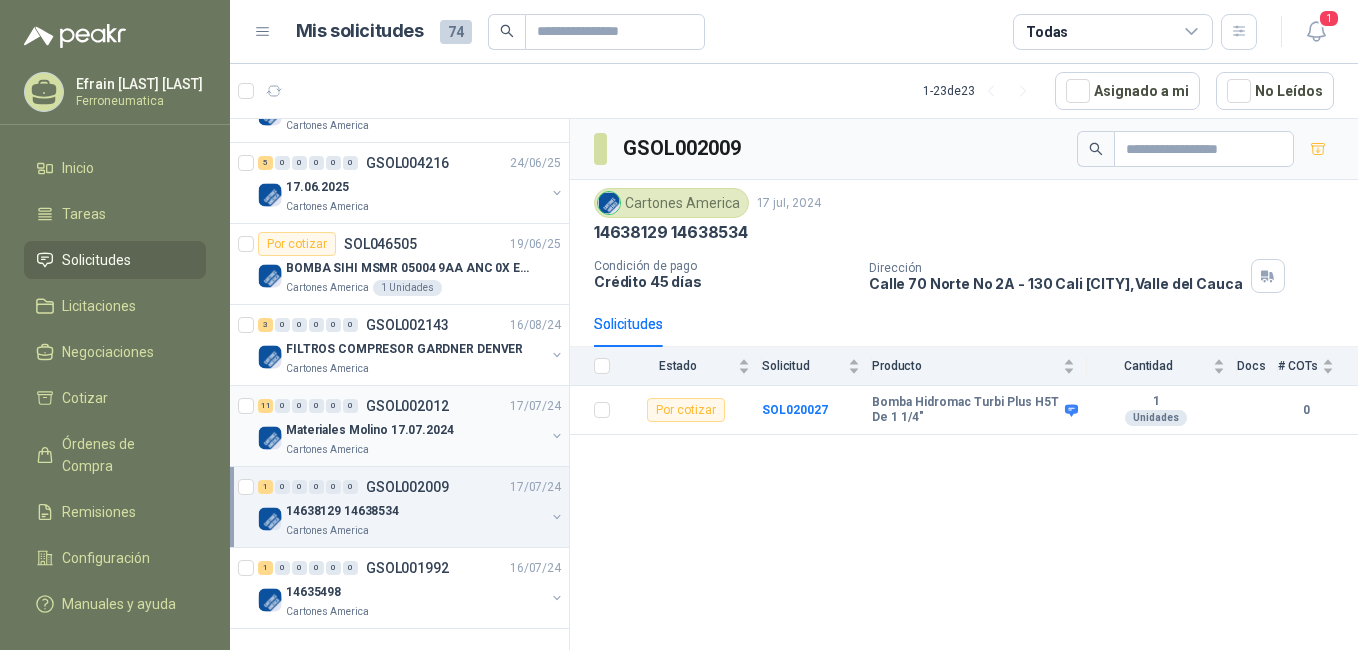 click on "Materiales Molino 17.07.2024" at bounding box center [370, 430] 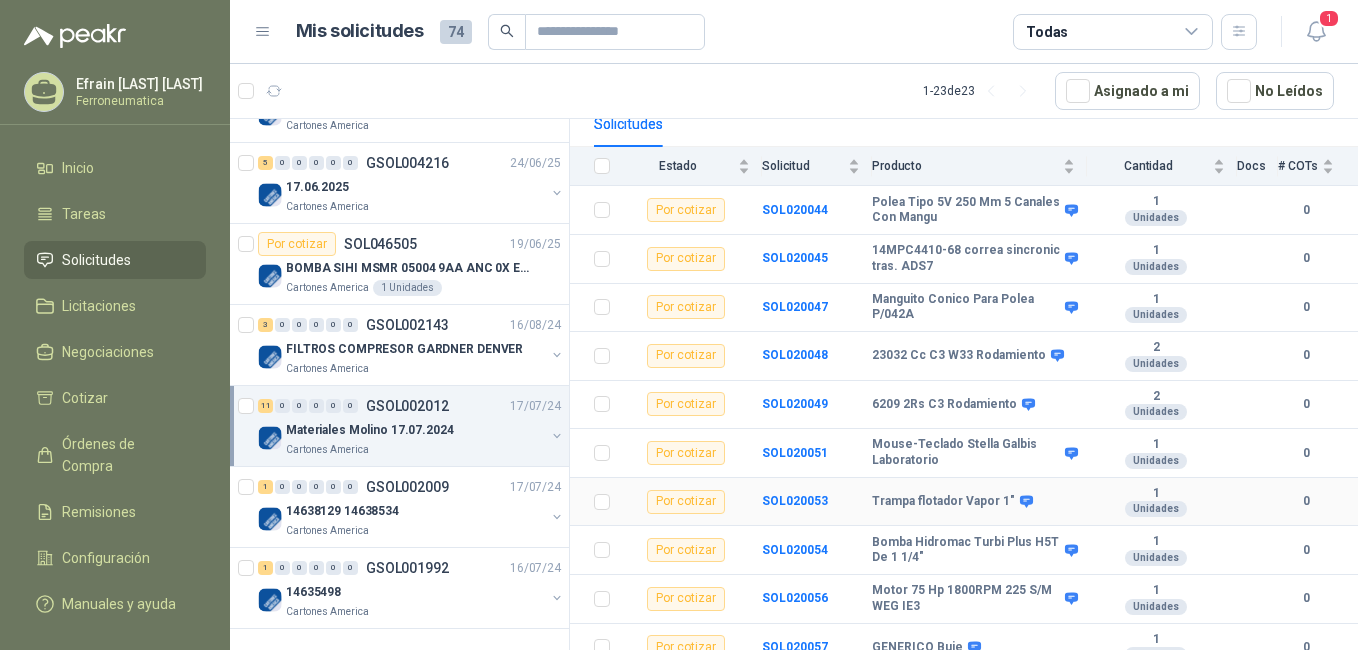 scroll, scrollTop: 264, scrollLeft: 0, axis: vertical 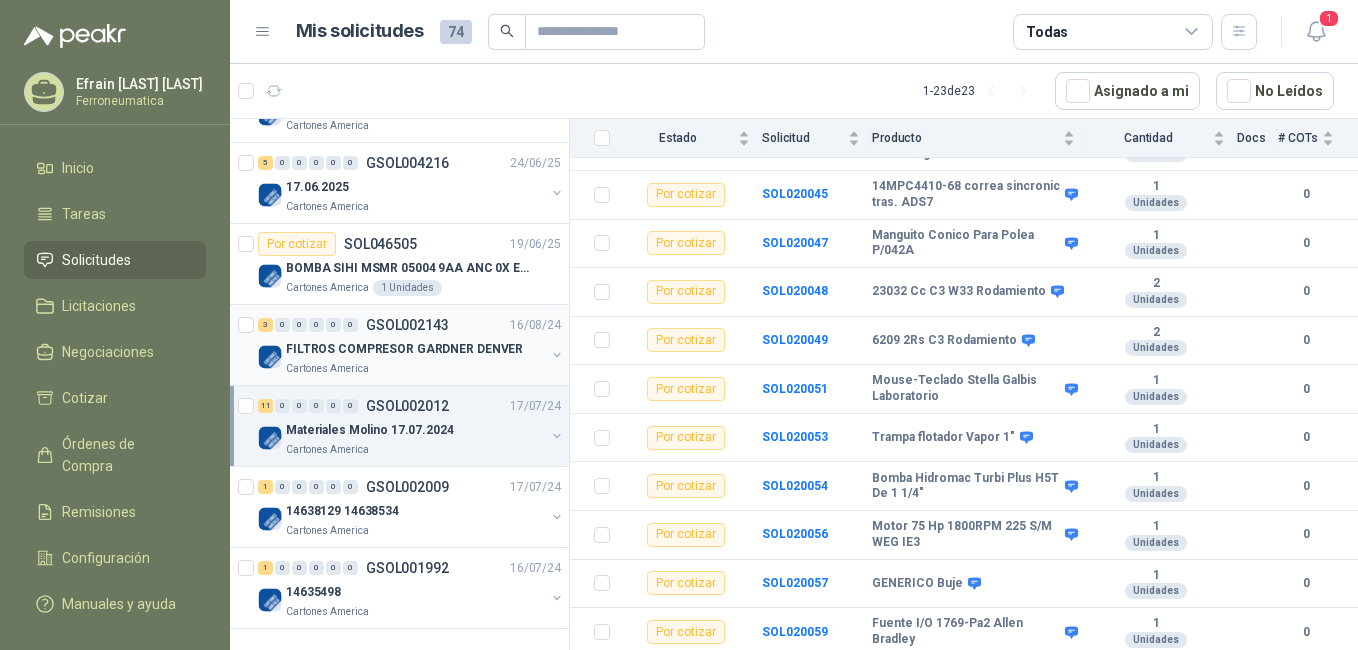 click on "GSOL002143" at bounding box center (407, 325) 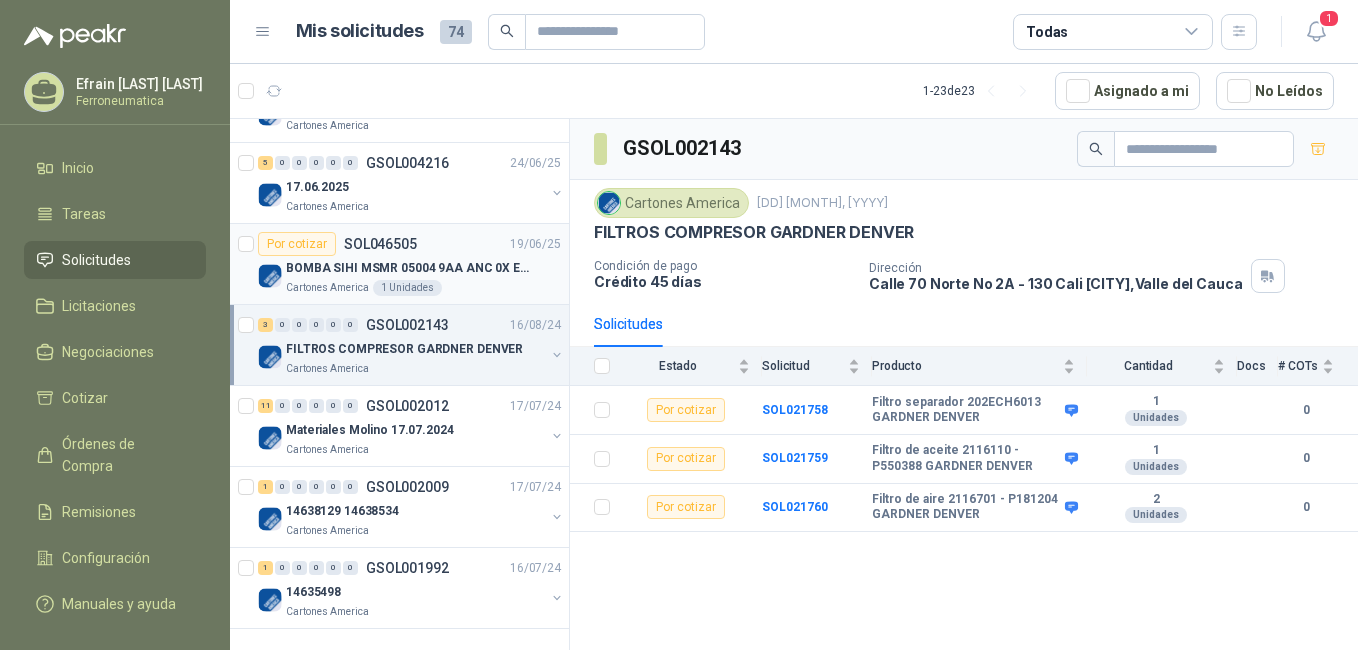 click on "BOMBA SIHI MSMR 05004 9AA ANC 0X EAB (Solo la bomba)" at bounding box center [410, 268] 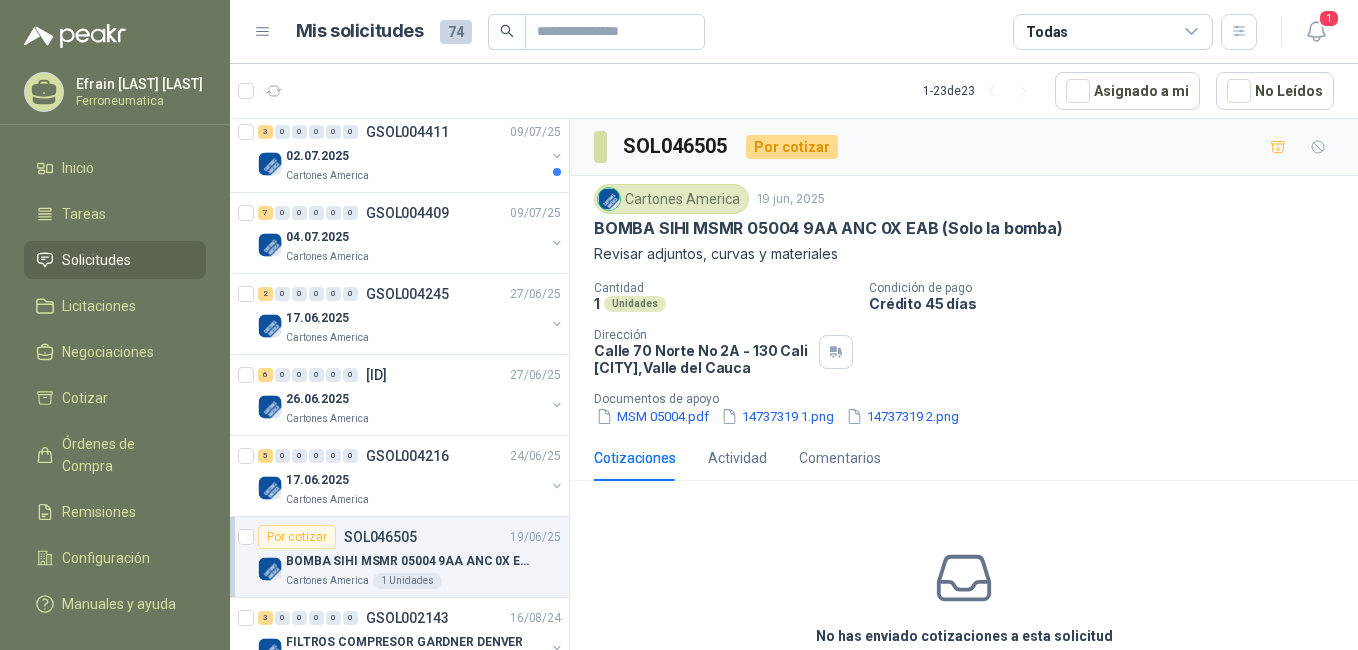 scroll, scrollTop: 1219, scrollLeft: 0, axis: vertical 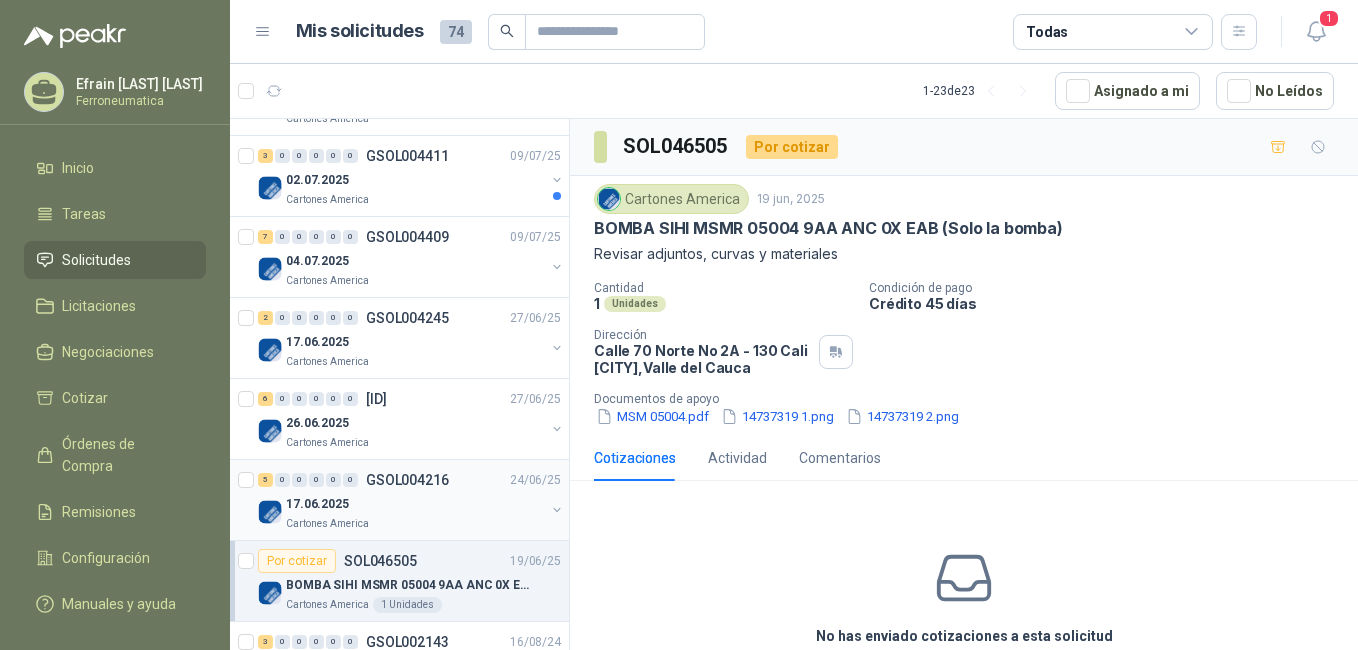 click on "GSOL004216" at bounding box center [407, 480] 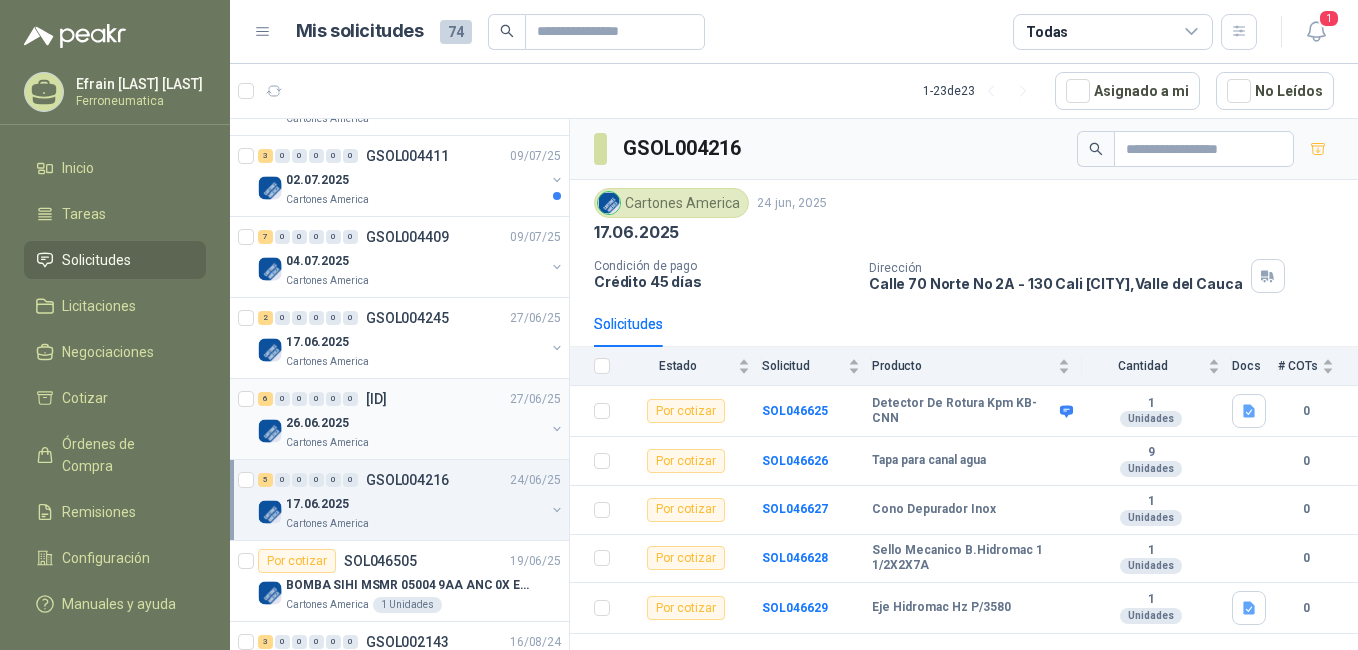 click on "[ID]" at bounding box center [376, 399] 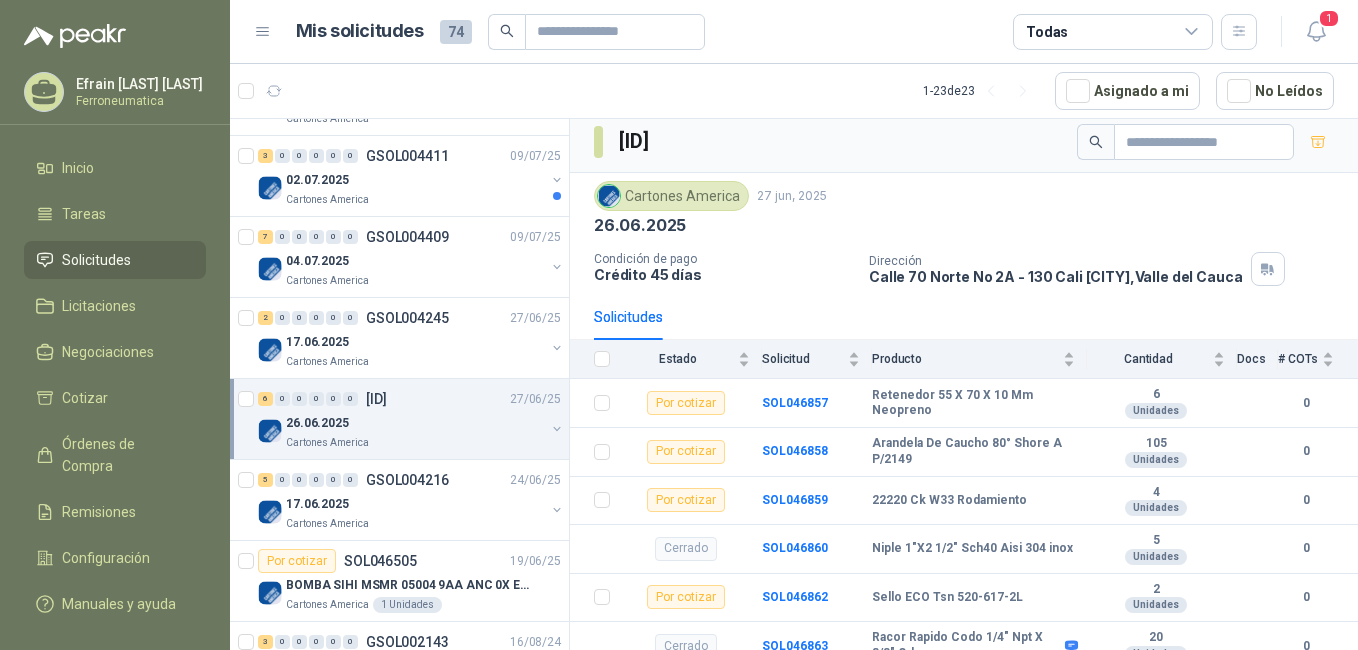 scroll, scrollTop: 0, scrollLeft: 0, axis: both 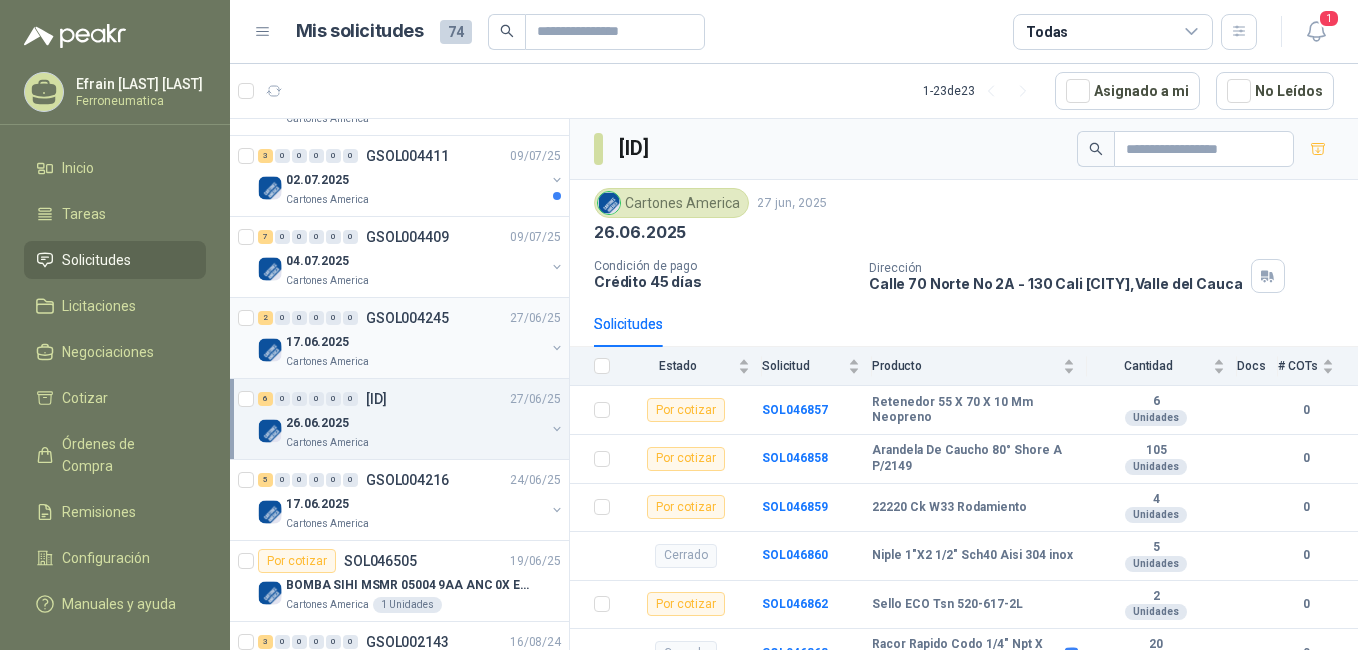 click on "GSOL004245" at bounding box center (407, 318) 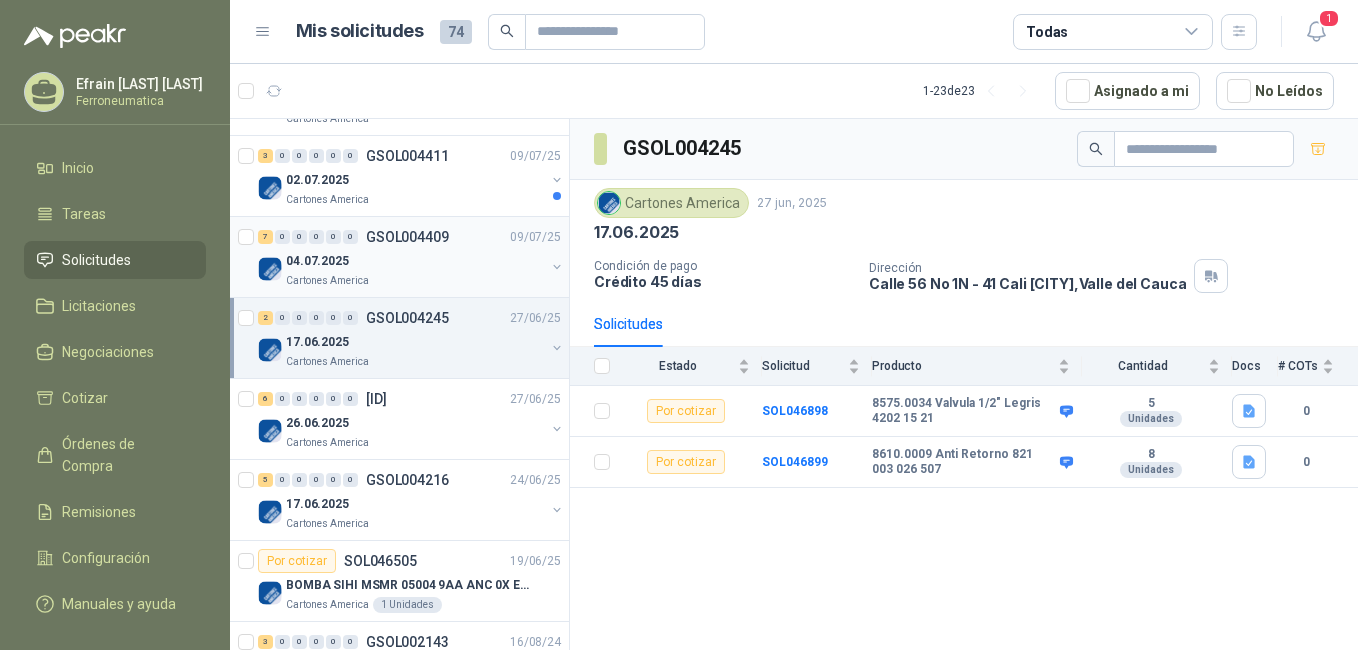 click on "GSOL004409" at bounding box center [407, 237] 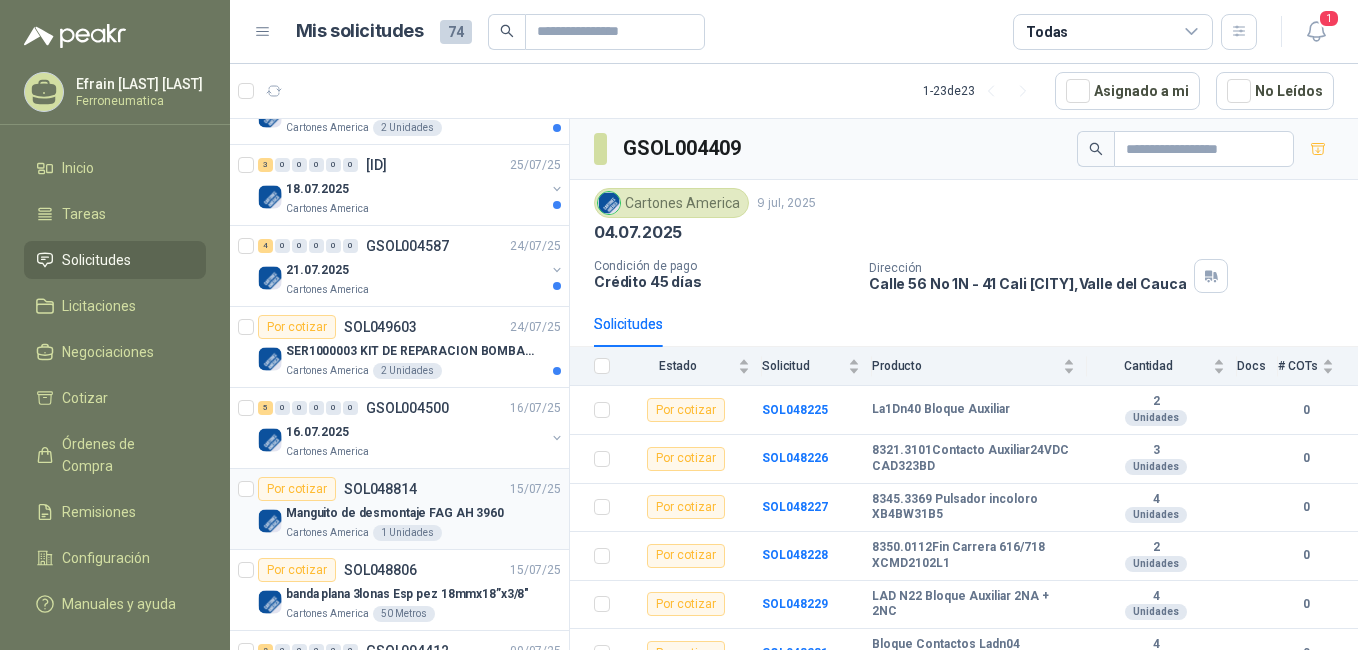 scroll, scrollTop: 619, scrollLeft: 0, axis: vertical 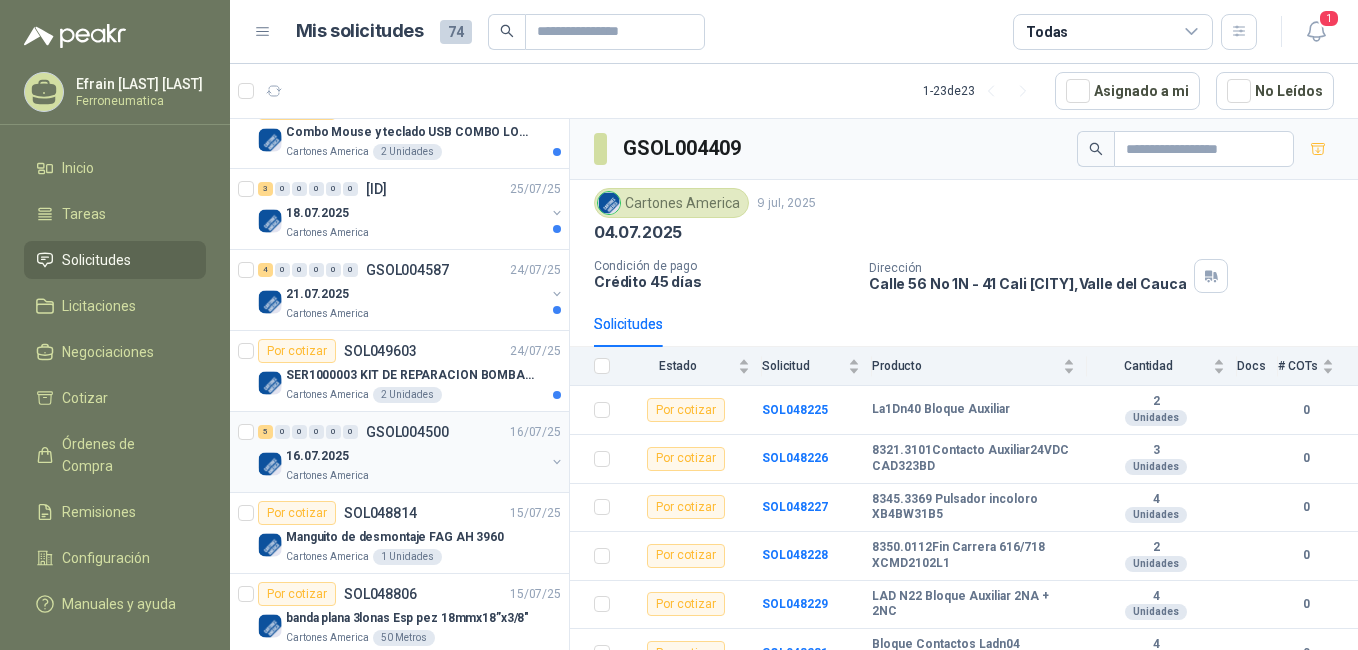 click on "GSOL004500" at bounding box center (407, 432) 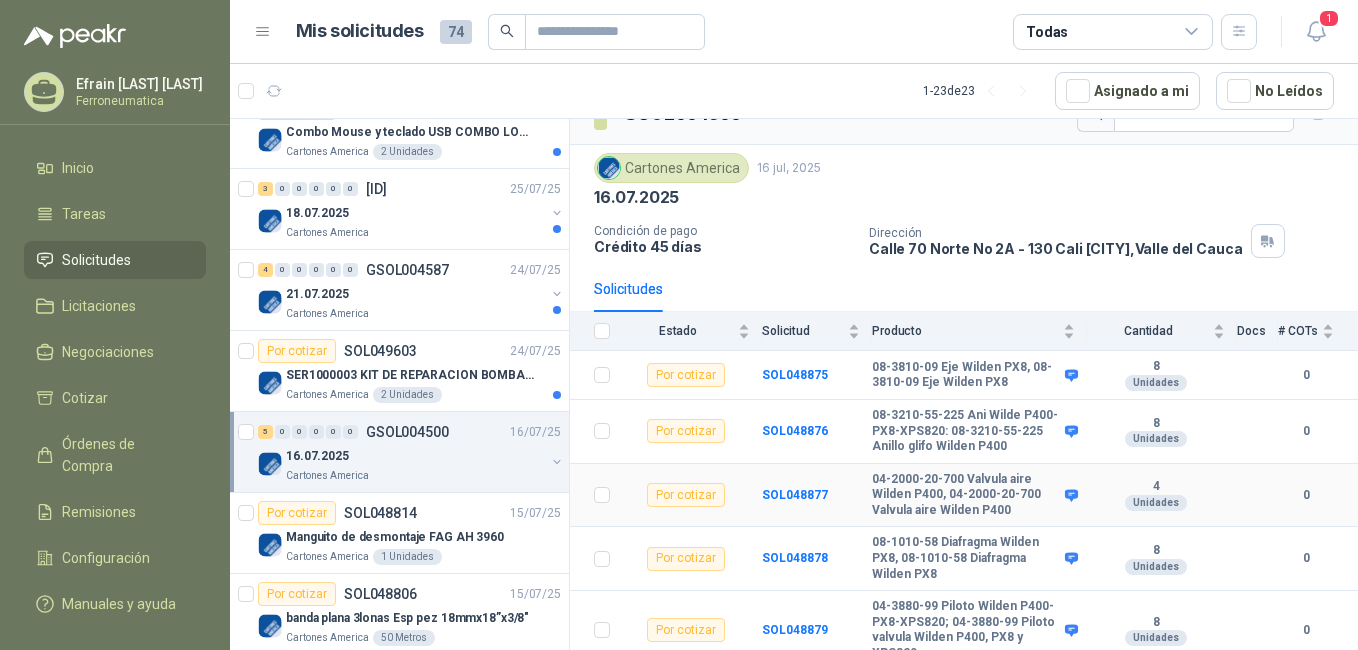 scroll, scrollTop: 49, scrollLeft: 0, axis: vertical 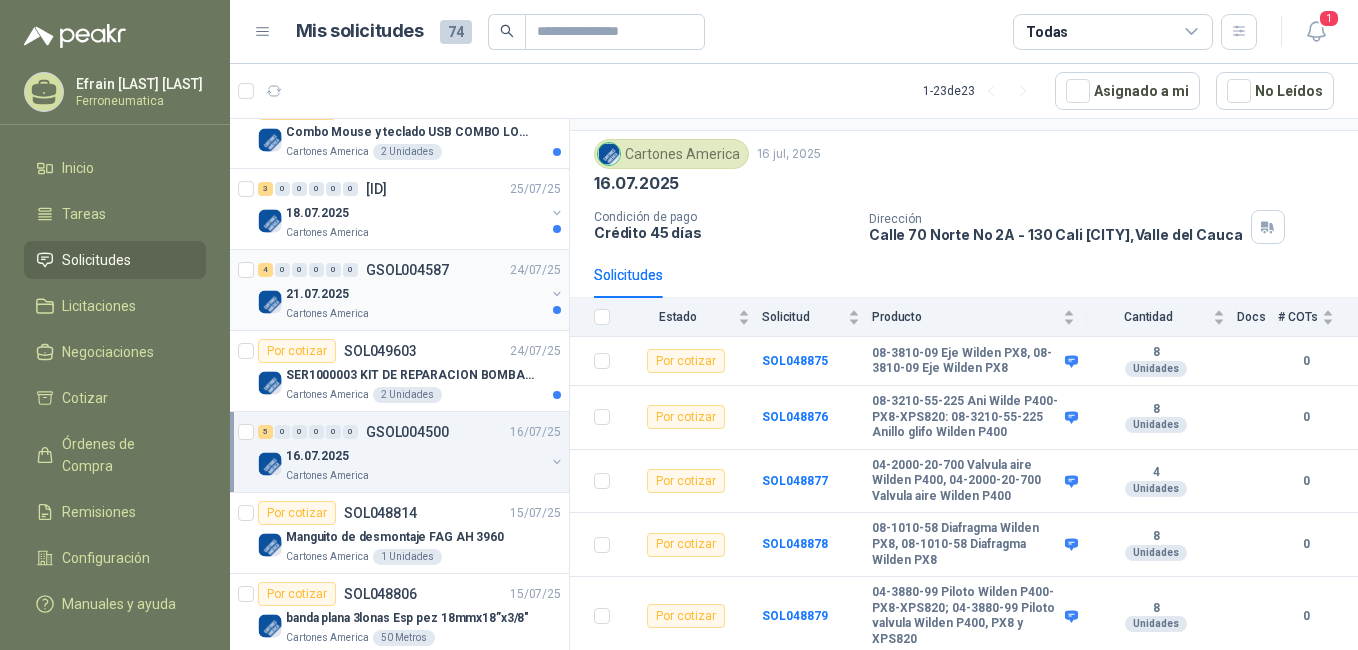 click on "GSOL004587" at bounding box center (407, 270) 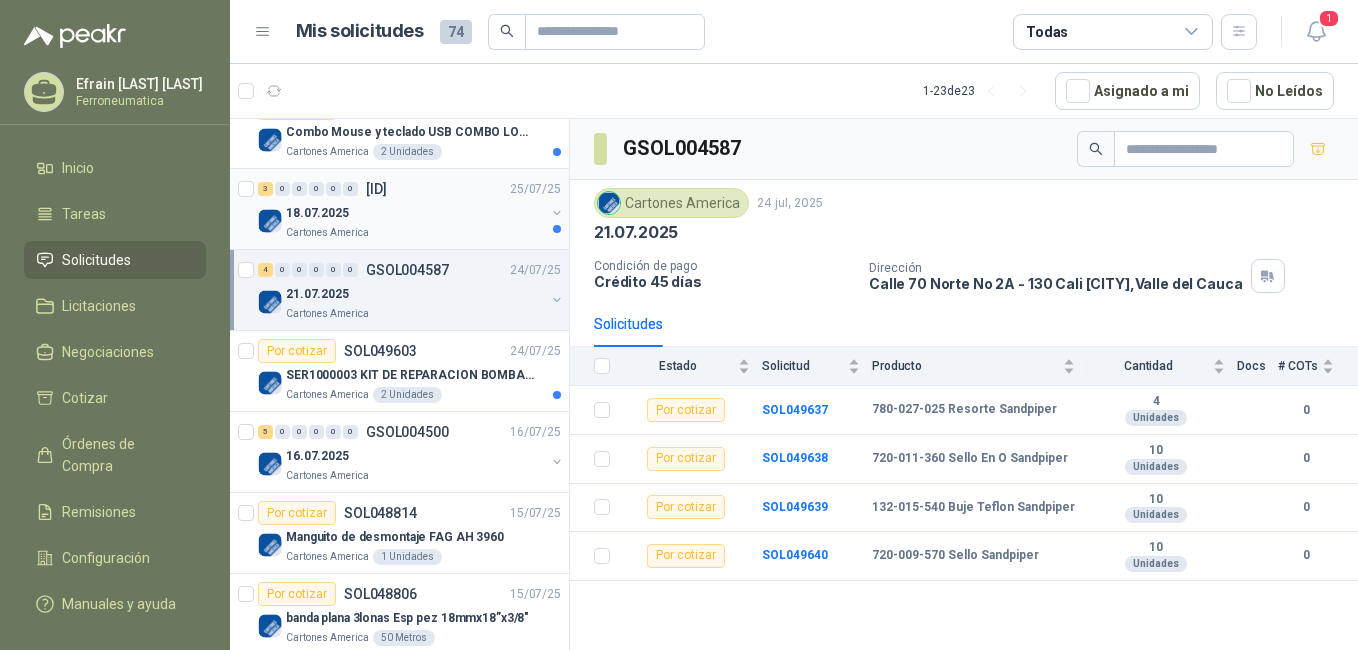click on "[ID]" at bounding box center [376, 189] 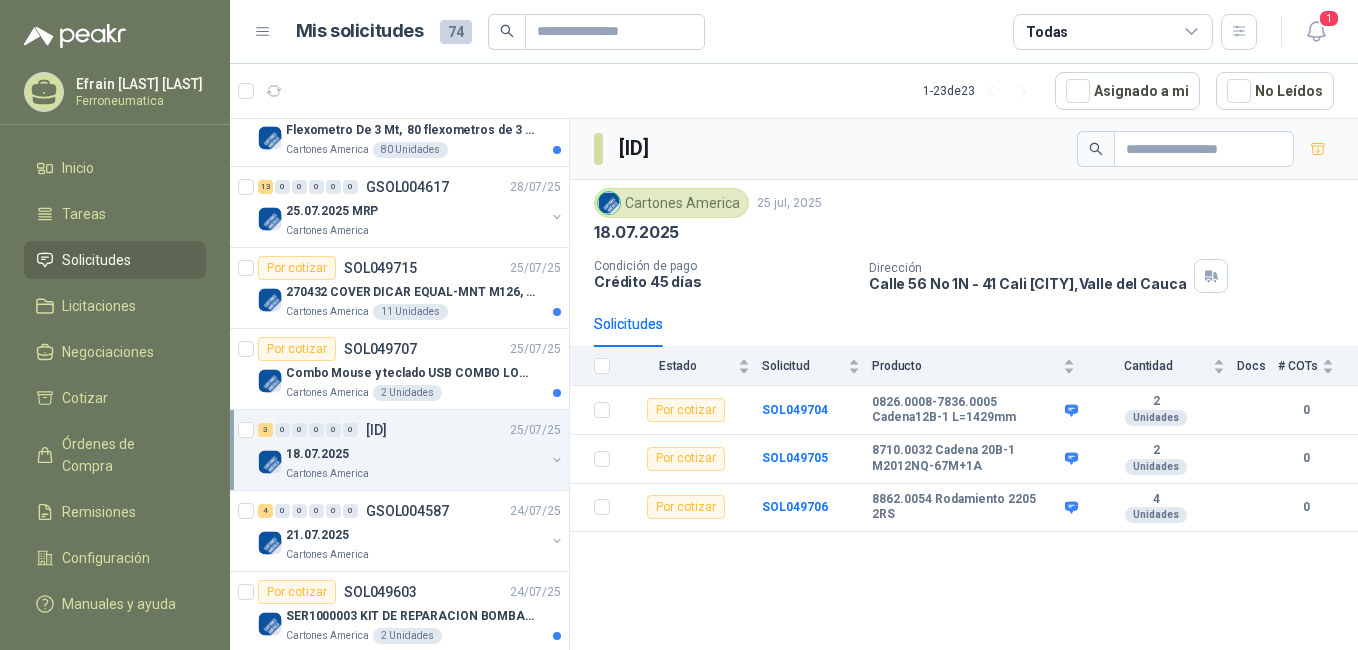 scroll, scrollTop: 355, scrollLeft: 0, axis: vertical 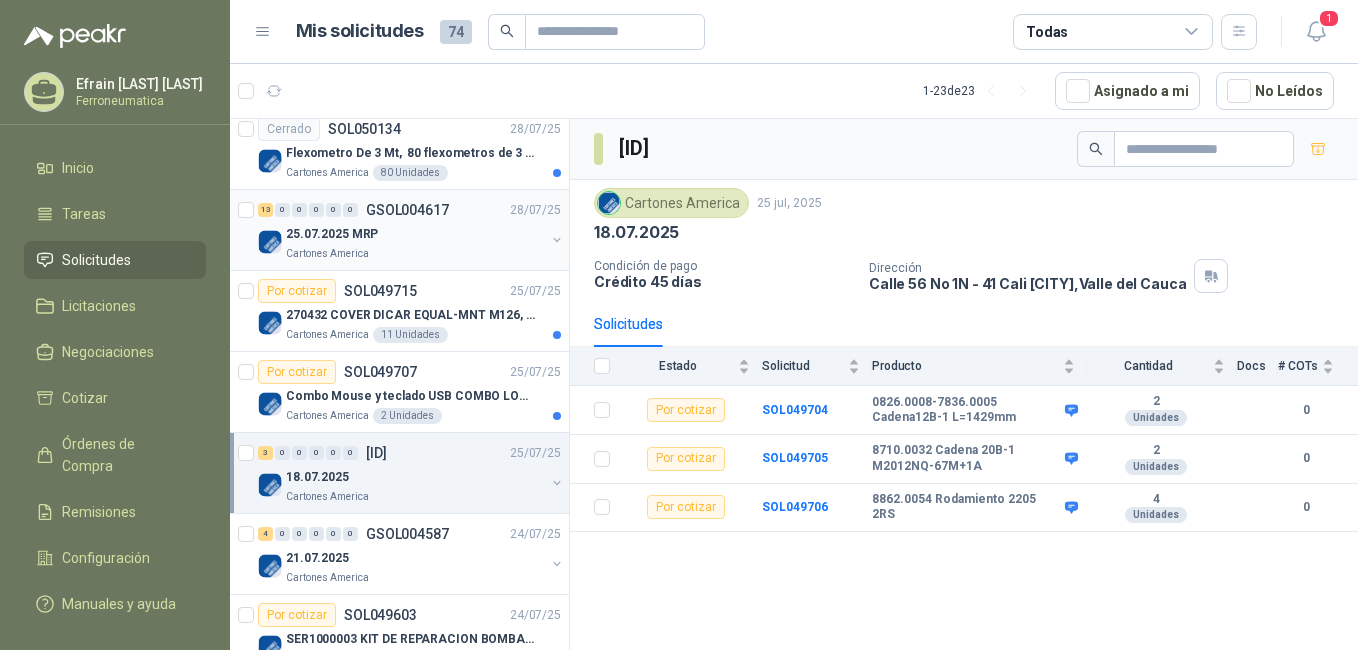 click on "GSOL004617" at bounding box center [407, 210] 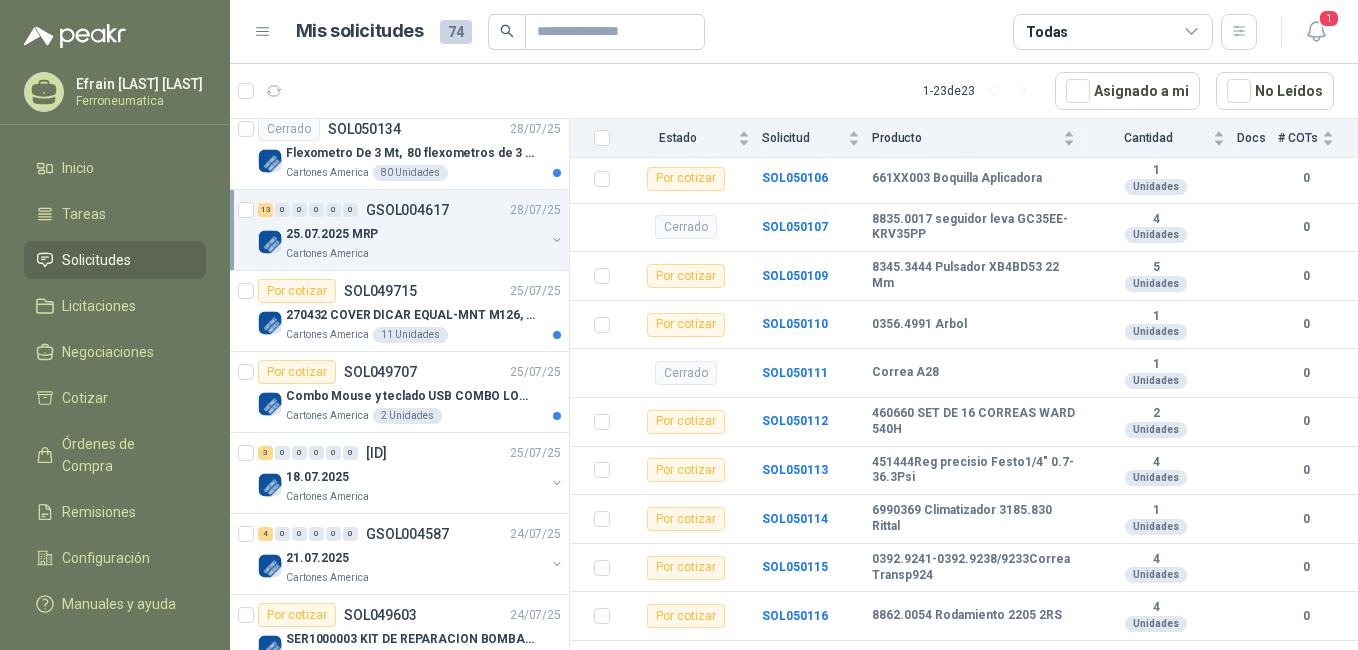 scroll, scrollTop: 0, scrollLeft: 0, axis: both 